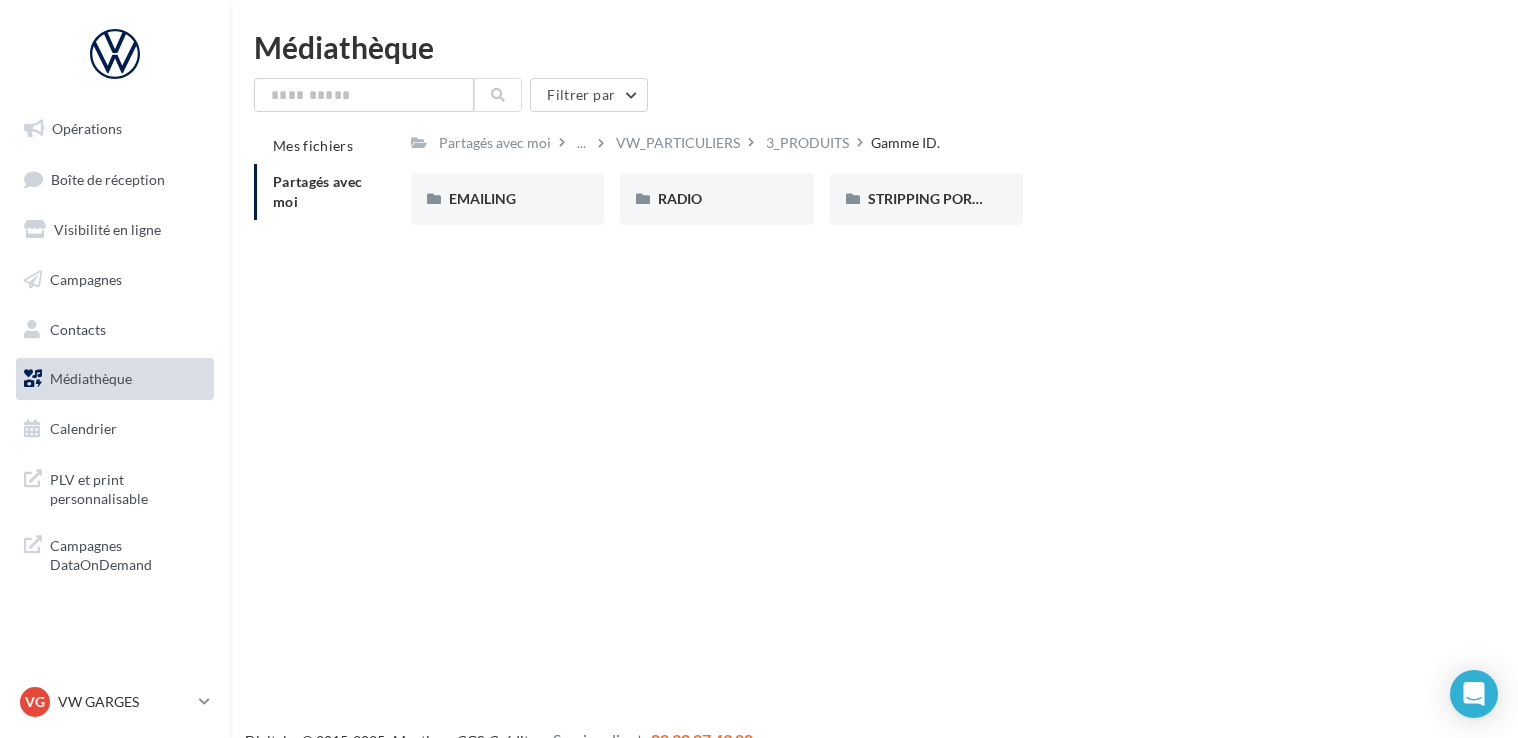 scroll, scrollTop: 0, scrollLeft: 0, axis: both 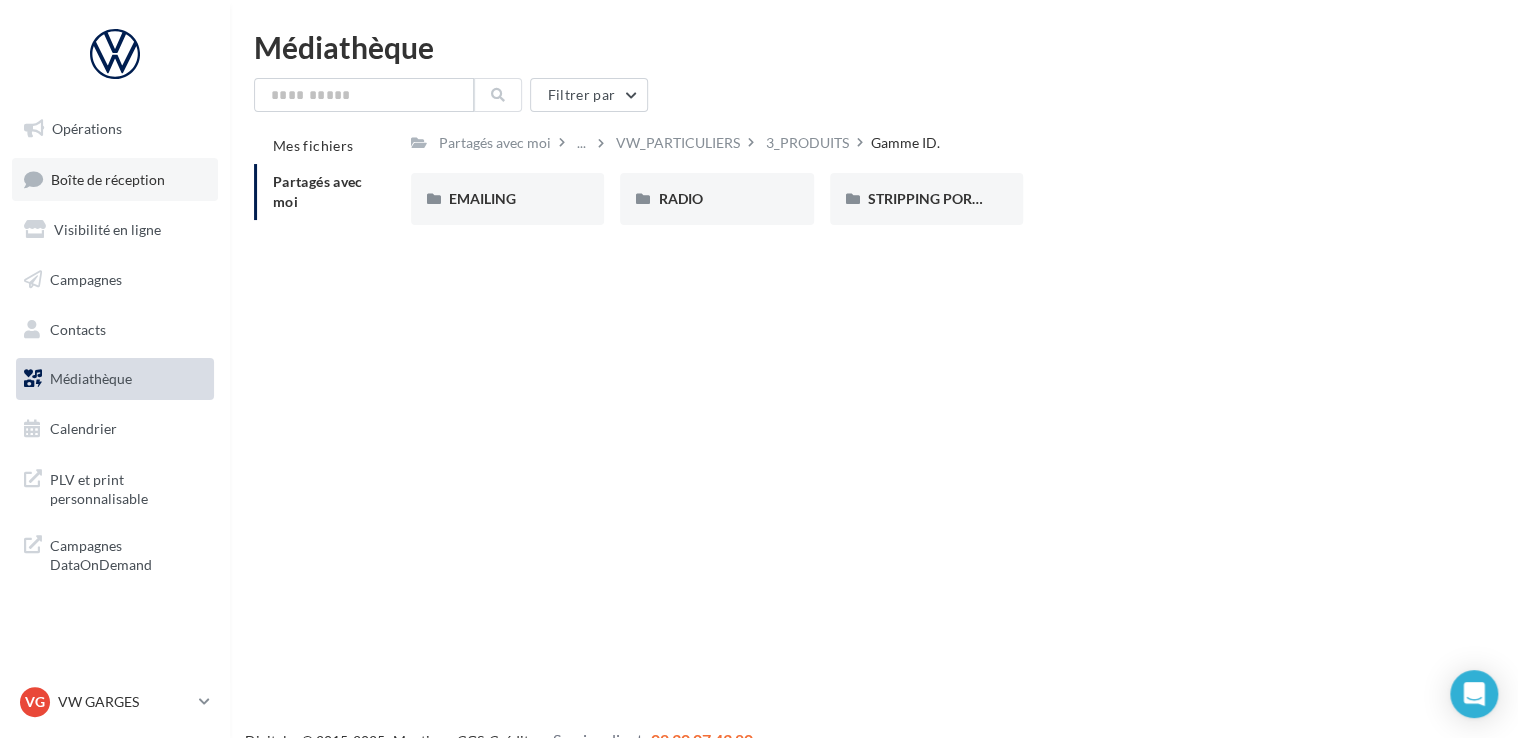 click on "Boîte de réception" at bounding box center [115, 179] 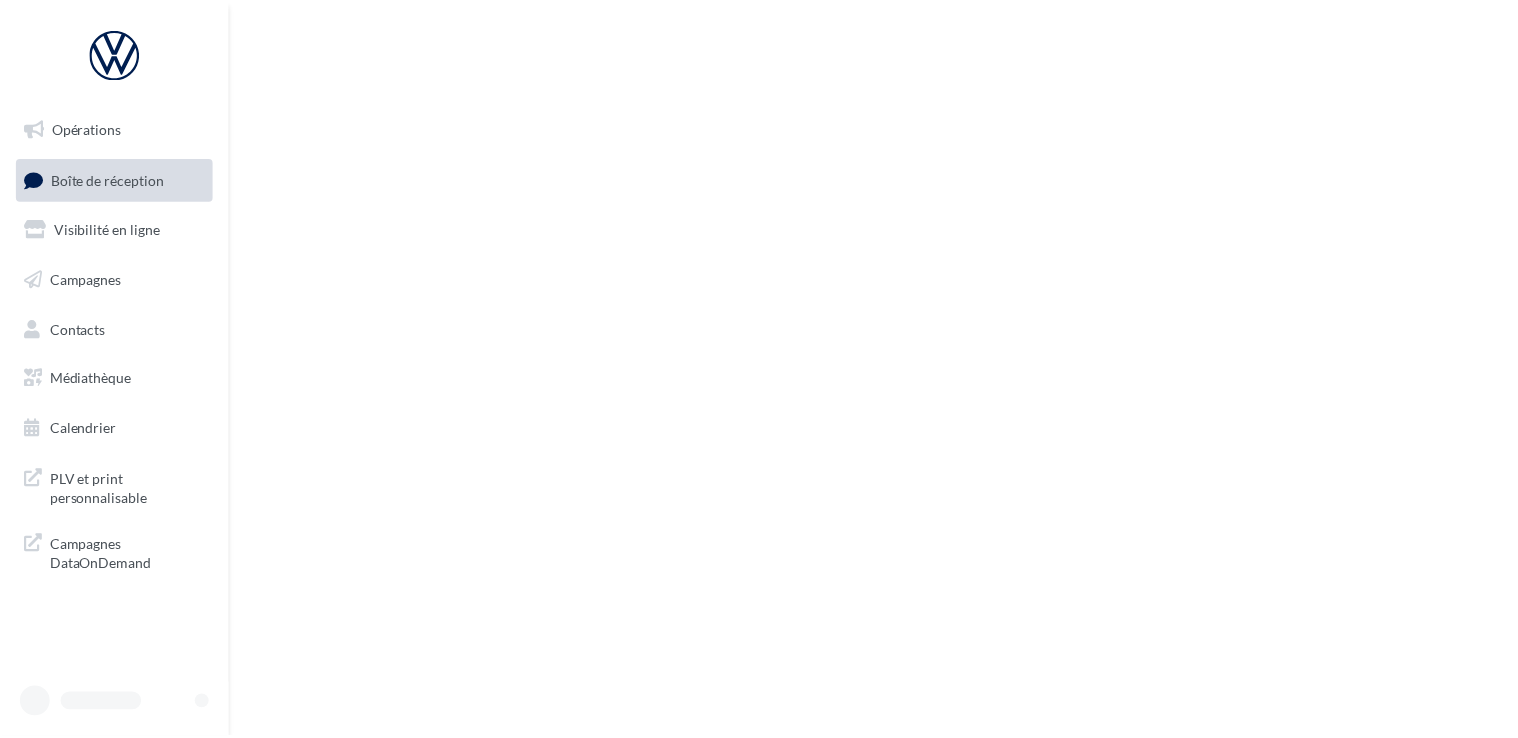 scroll, scrollTop: 0, scrollLeft: 0, axis: both 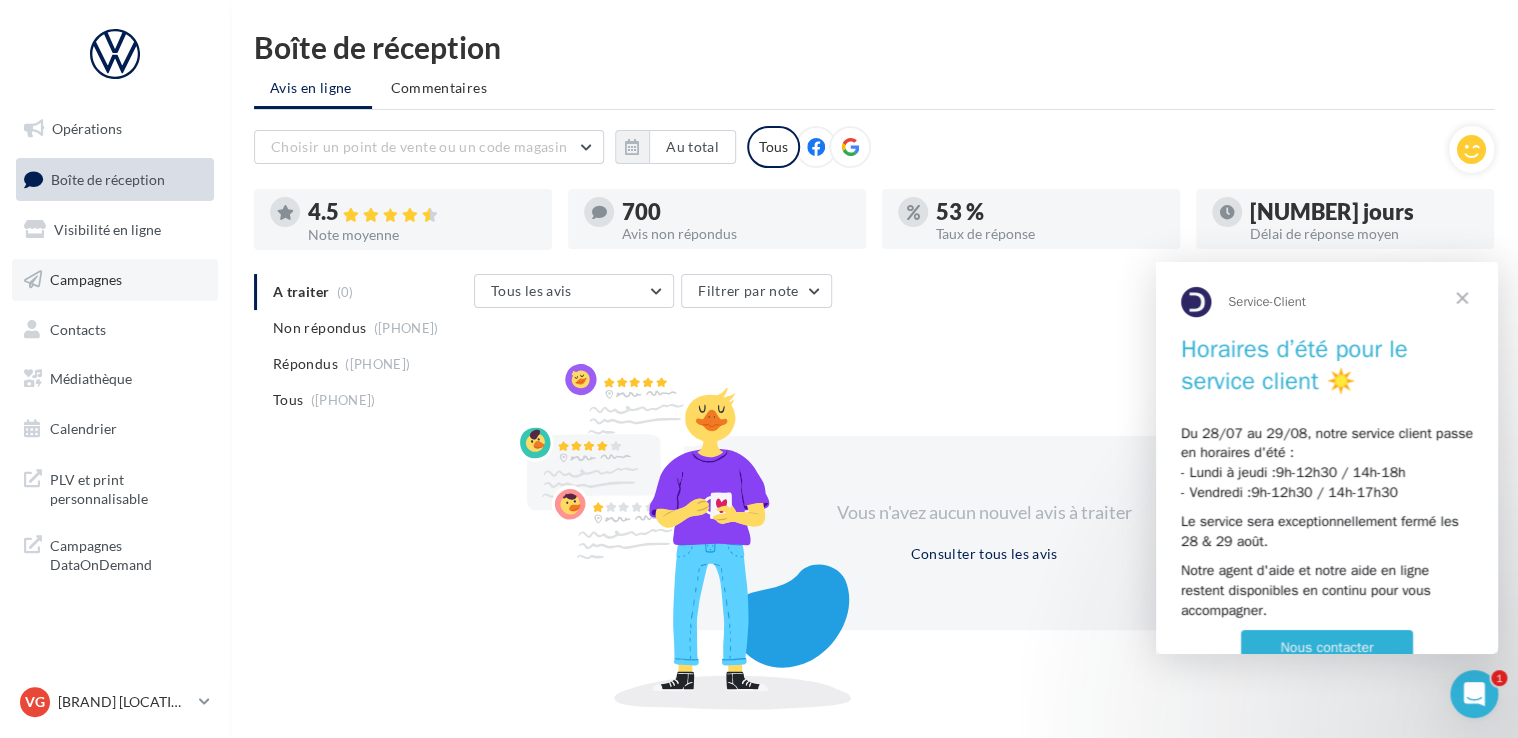 click on "Campagnes" at bounding box center (86, 279) 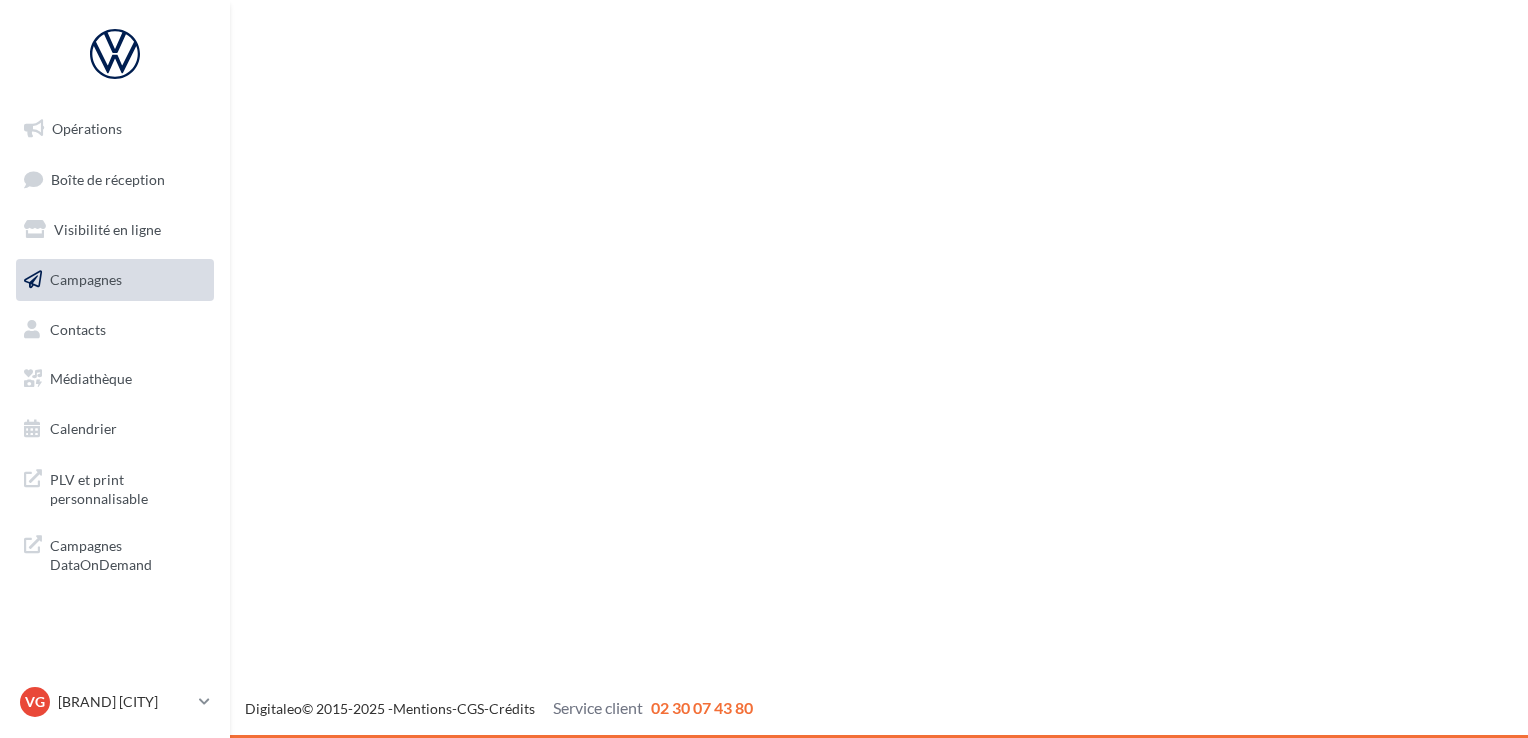 scroll, scrollTop: 0, scrollLeft: 0, axis: both 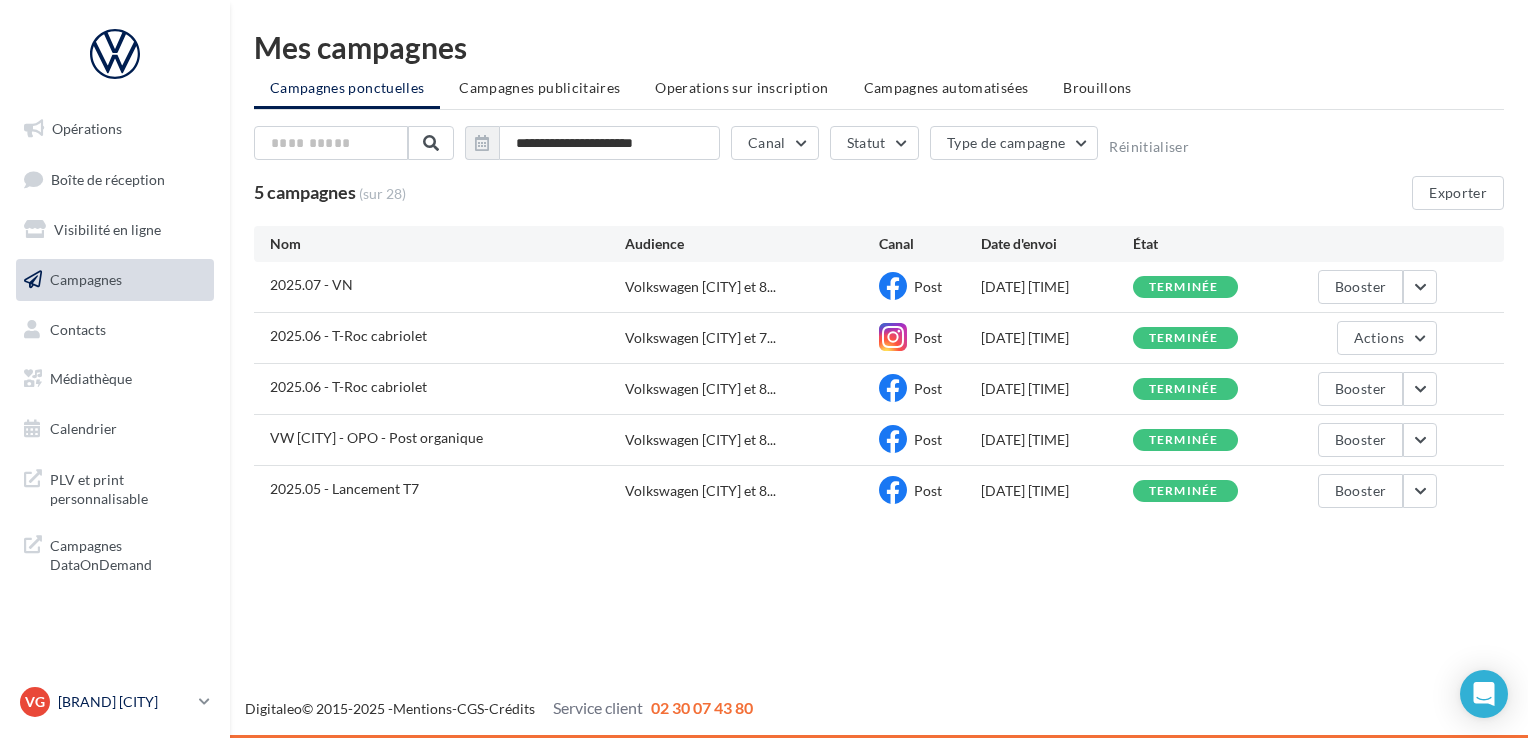 click on "VW GARGES" at bounding box center (124, 702) 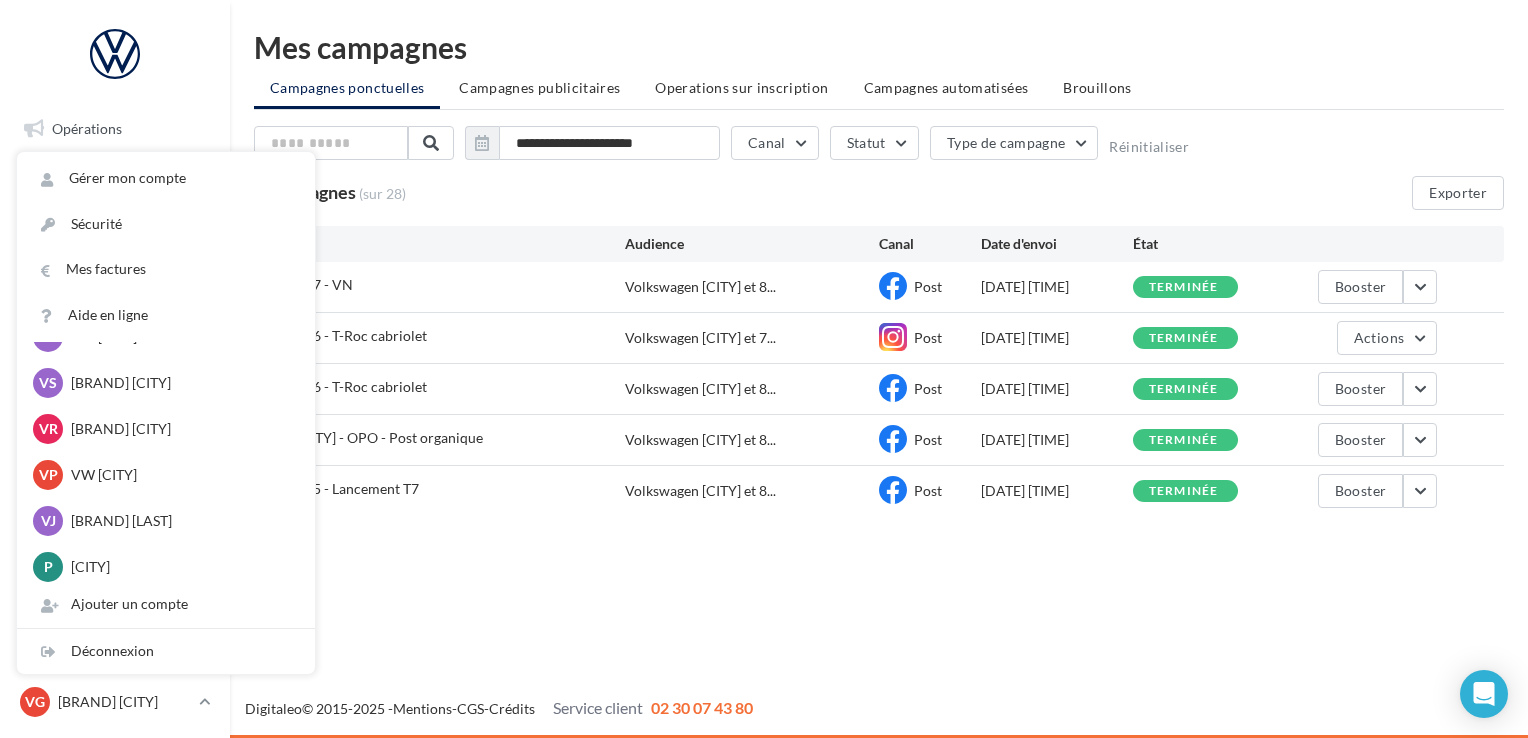 scroll, scrollTop: 200, scrollLeft: 0, axis: vertical 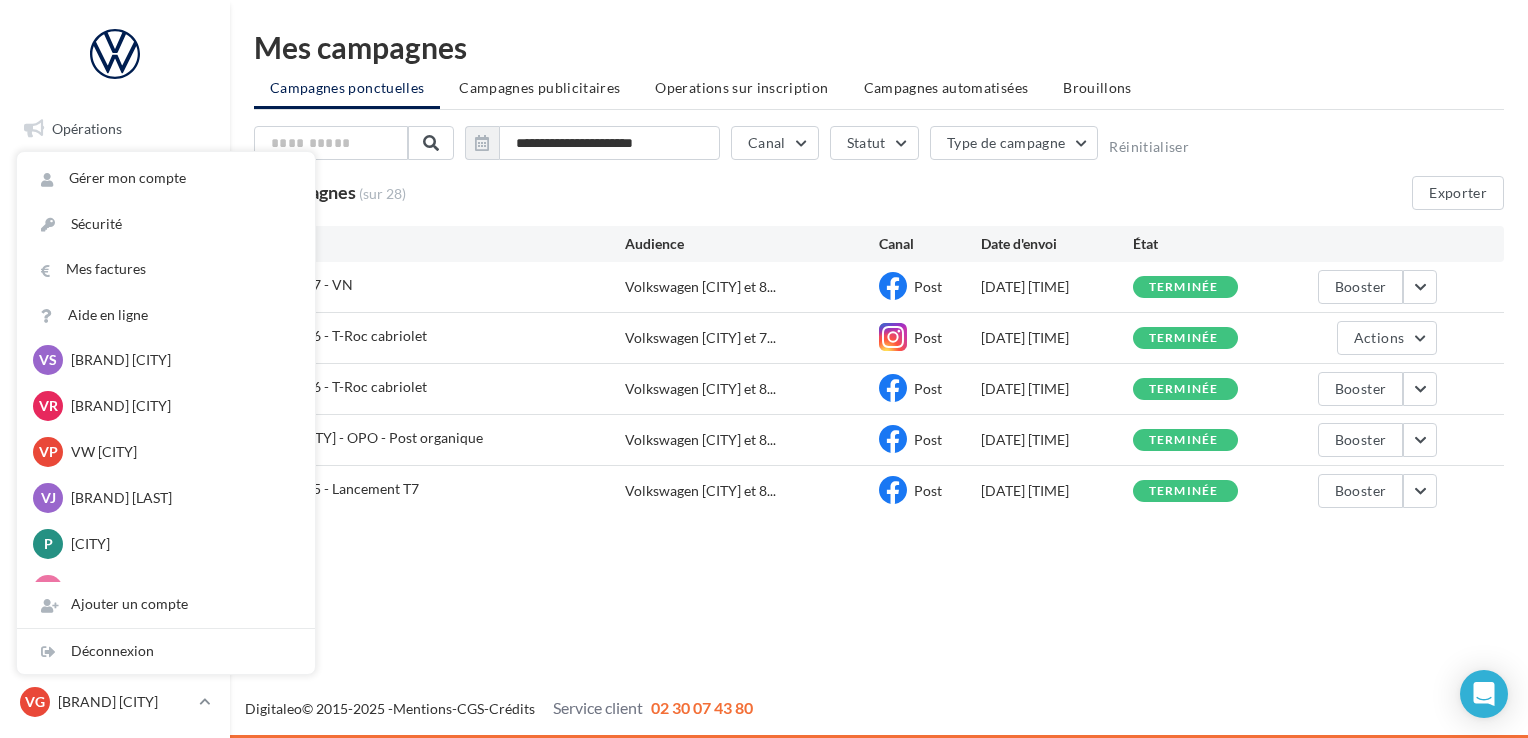 click on "Opérations
Boîte de réception
Visibilité en ligne
Campagnes
Contacts
Médiathèque
Calendrier" at bounding box center (764, 369) 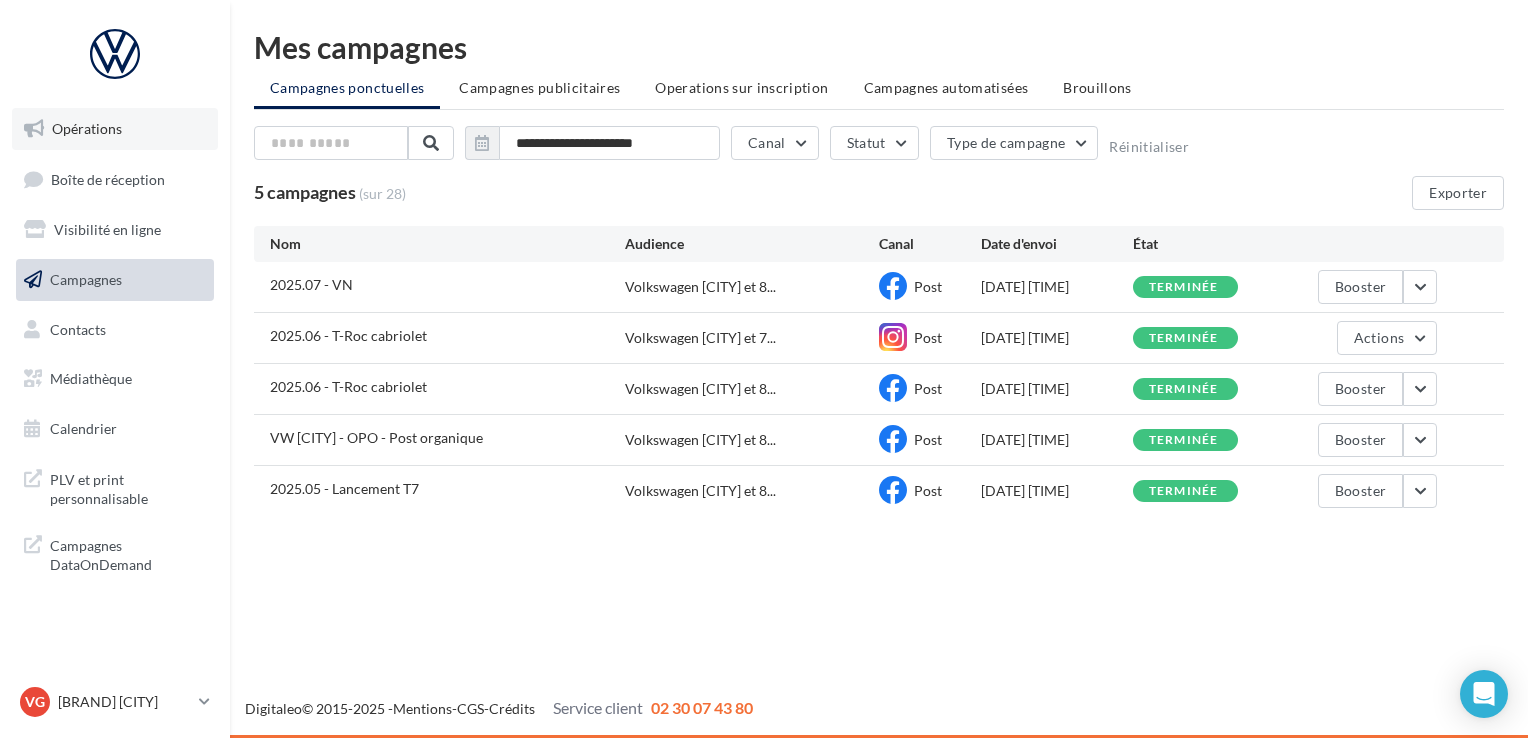 click on "Opérations" at bounding box center (115, 129) 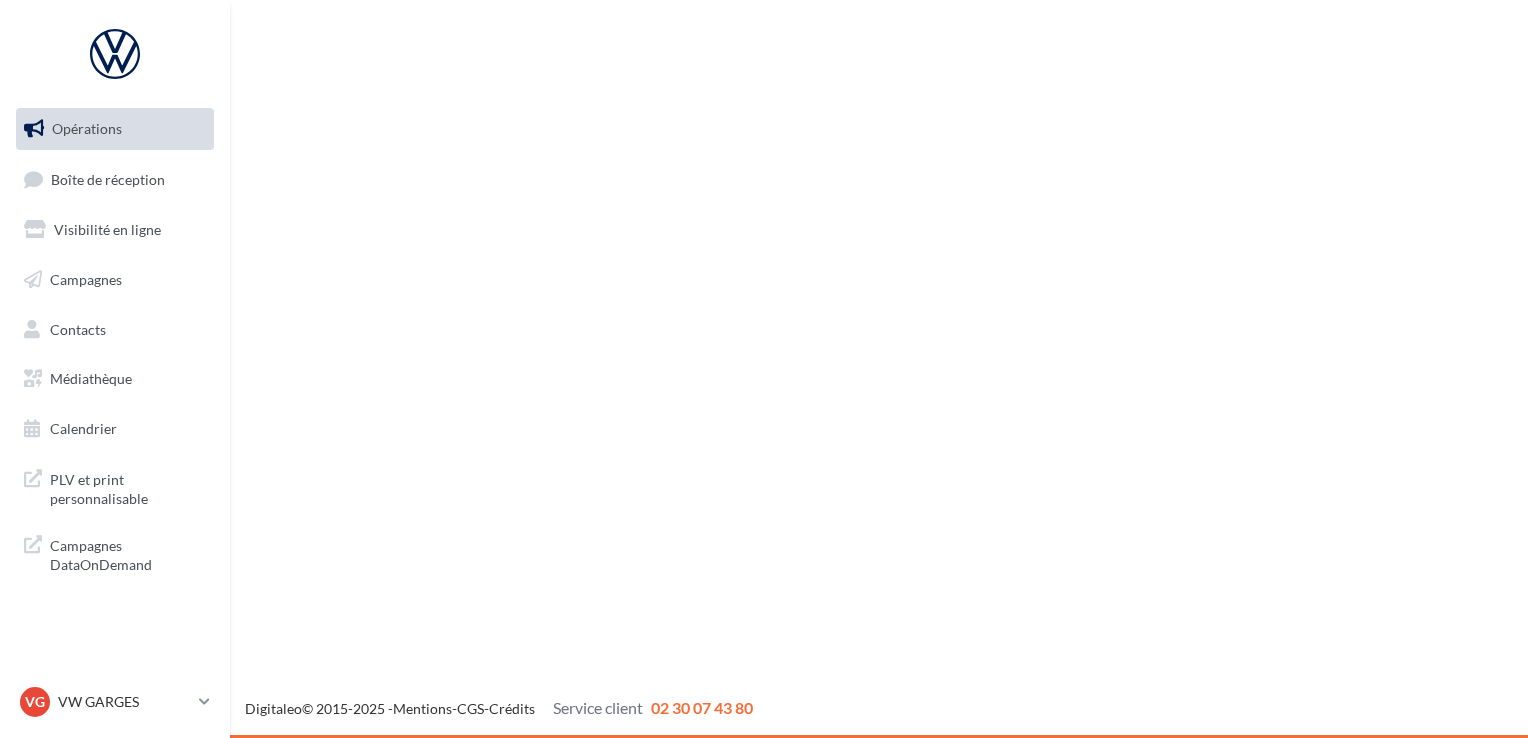 scroll, scrollTop: 0, scrollLeft: 0, axis: both 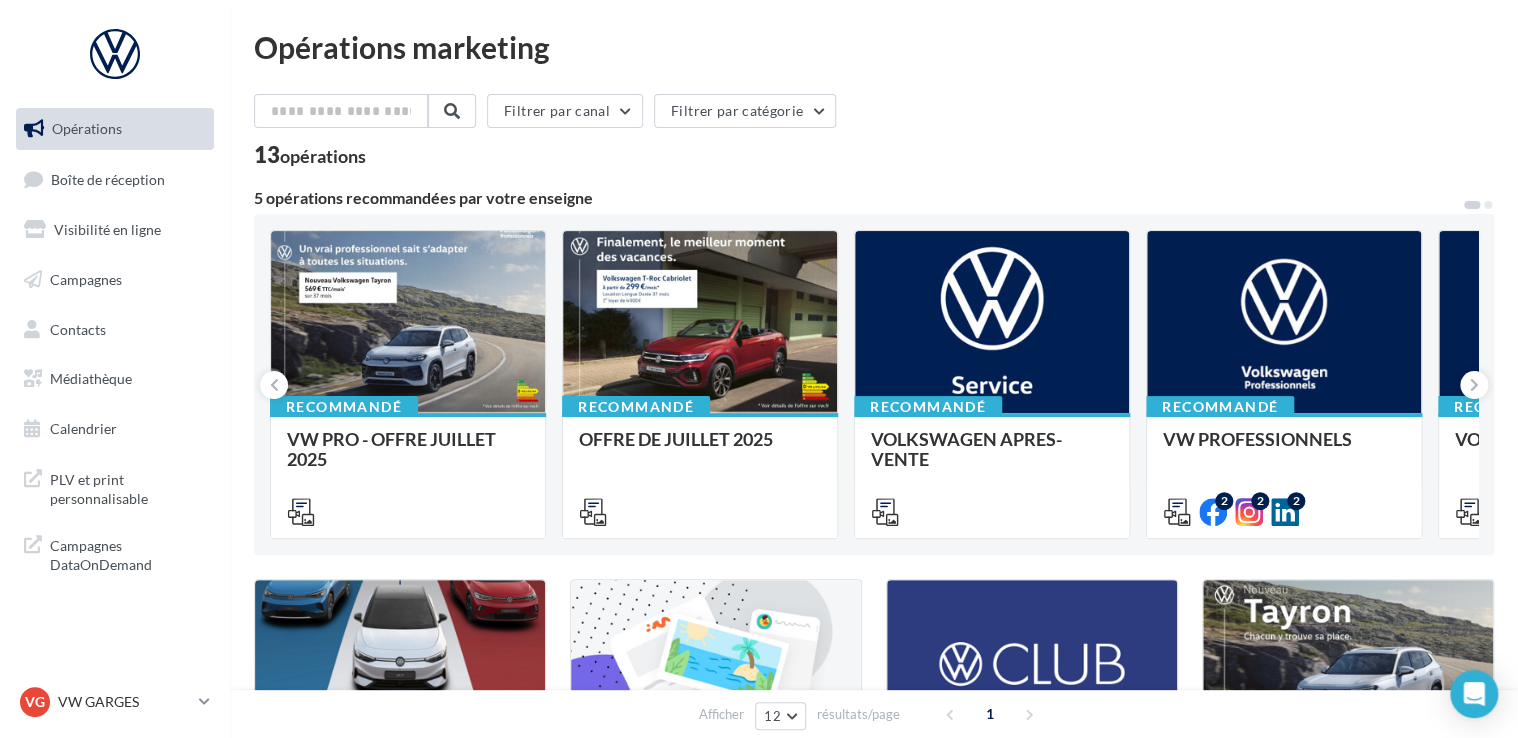click on "Recommandé          VW PRO - OFFRE JUILLET 2025                                       Recommandé          OFFRE DE JUILLET 2025                                       Recommandé          VOLKSWAGEN APRES-VENTE        Accéder à l'ensemble des fichiers utiles via votre  Médiathèque > Partagés avec moi > VW_SERVICE                                Recommandé          VW PROFESSIONNELS        Retrouver les supports pour le VW Pro via la "Médiathèque" (en haut à droite) et cliquez sur "partagés avec moi".                   2         2         2                      Recommandé          VOLKSWAGEN PARTICULIER        Retrouver les supports pour le VW Particuliers via la "Médiathèque" (en haut à droite) et cliquez sur "partagés avec moi".                   4         3         2" at bounding box center [874, 384] 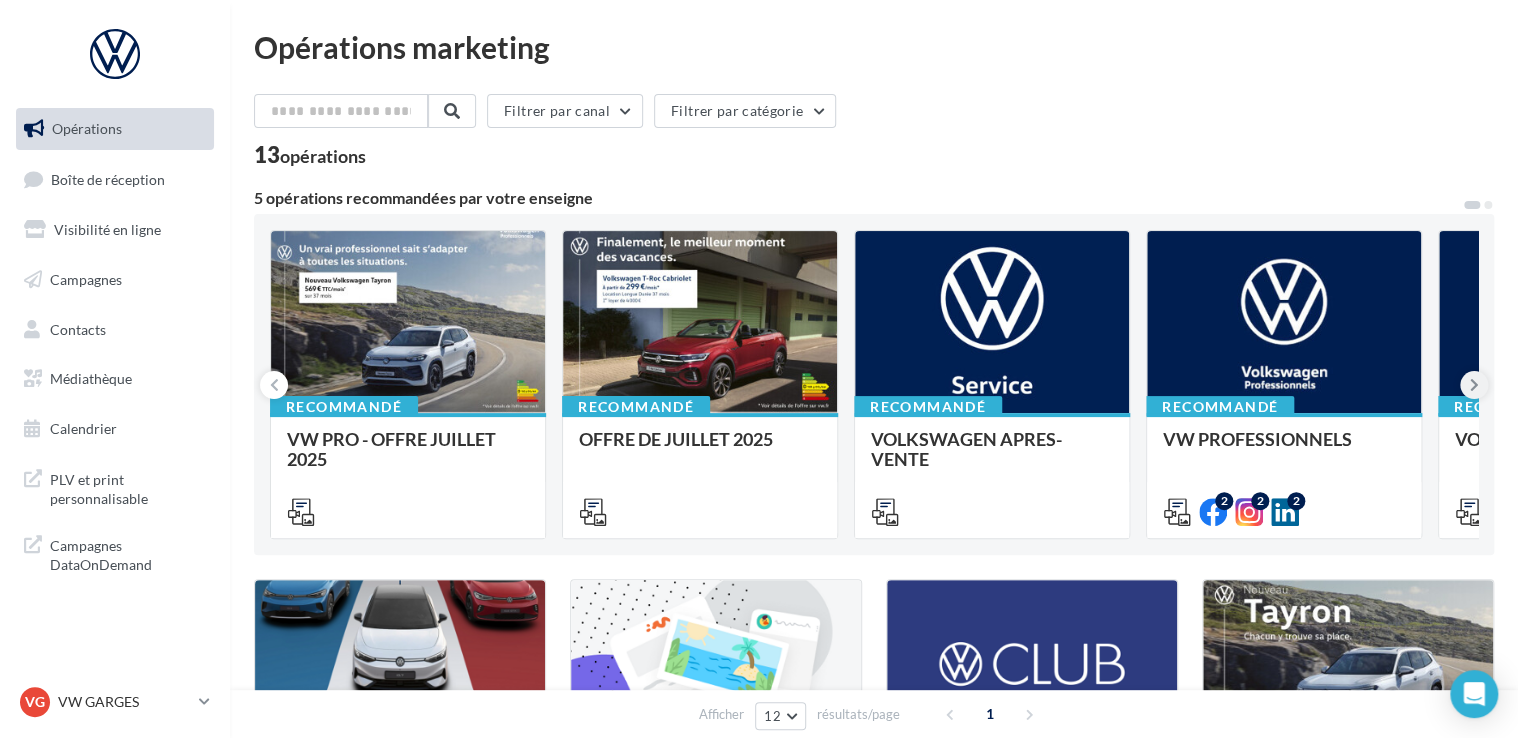 click at bounding box center [1474, 385] 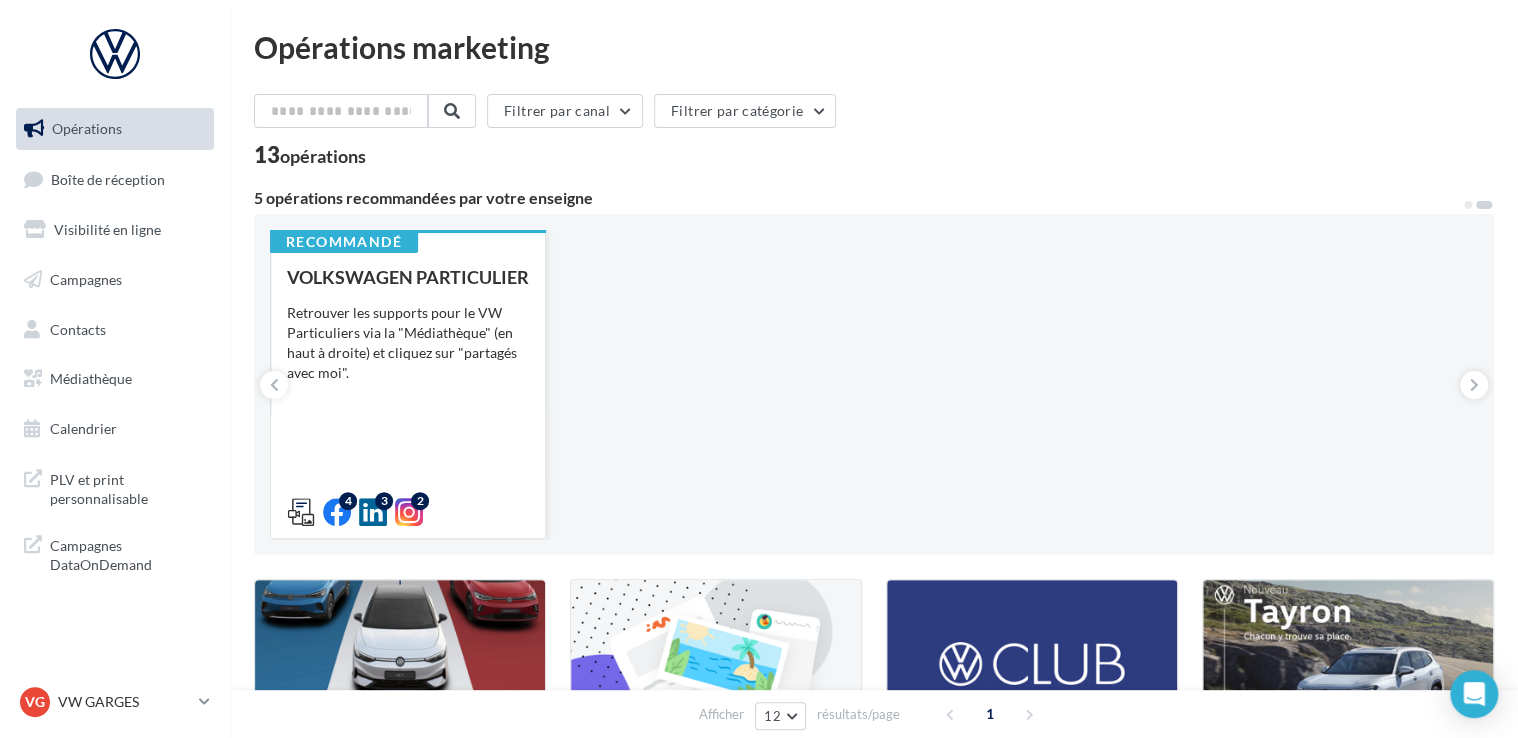 click on "VOLKSWAGEN PARTICULIER        Retrouver les supports pour le VW Particuliers via la "Médiathèque" (en haut à droite) et cliquez sur "partagés avec moi"." at bounding box center (408, 393) 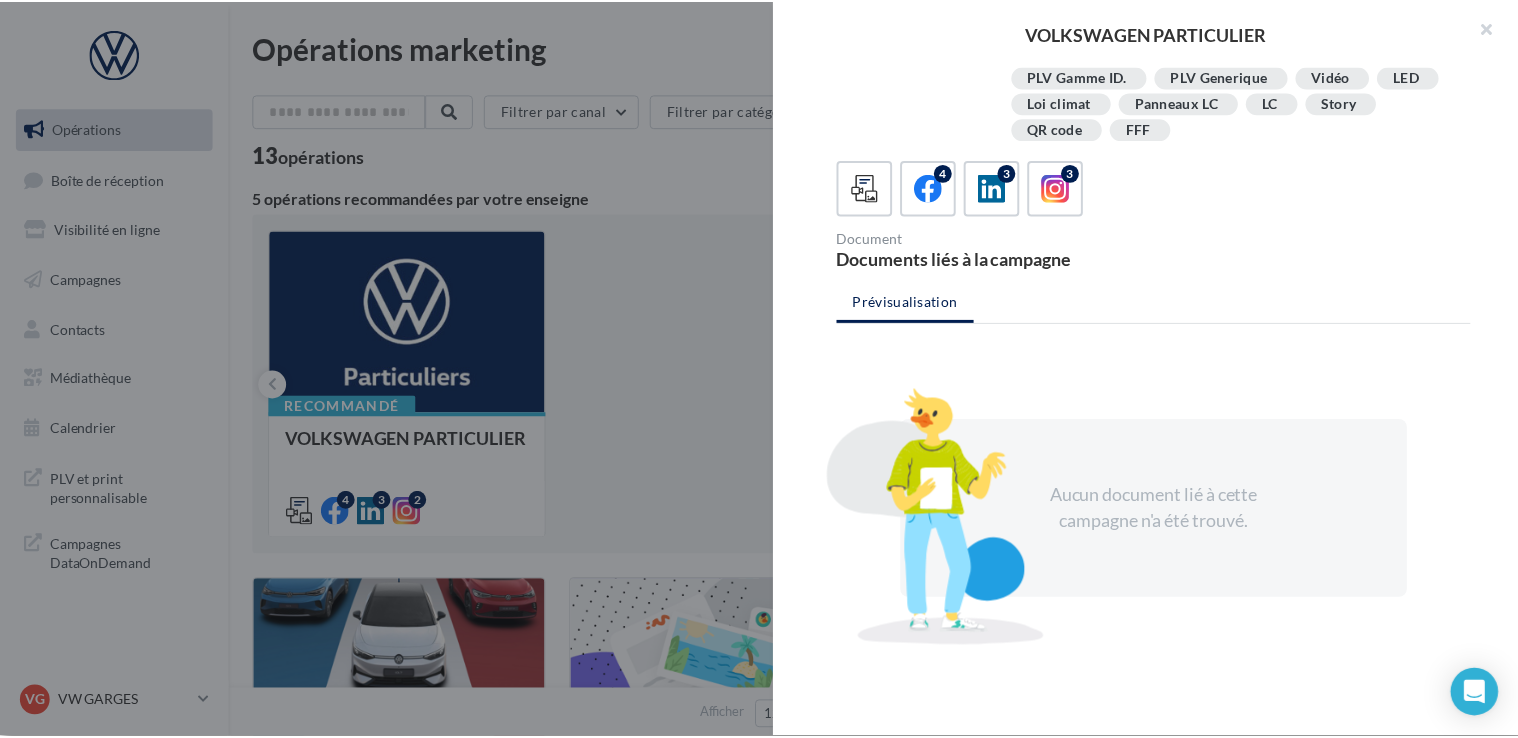 scroll, scrollTop: 407, scrollLeft: 0, axis: vertical 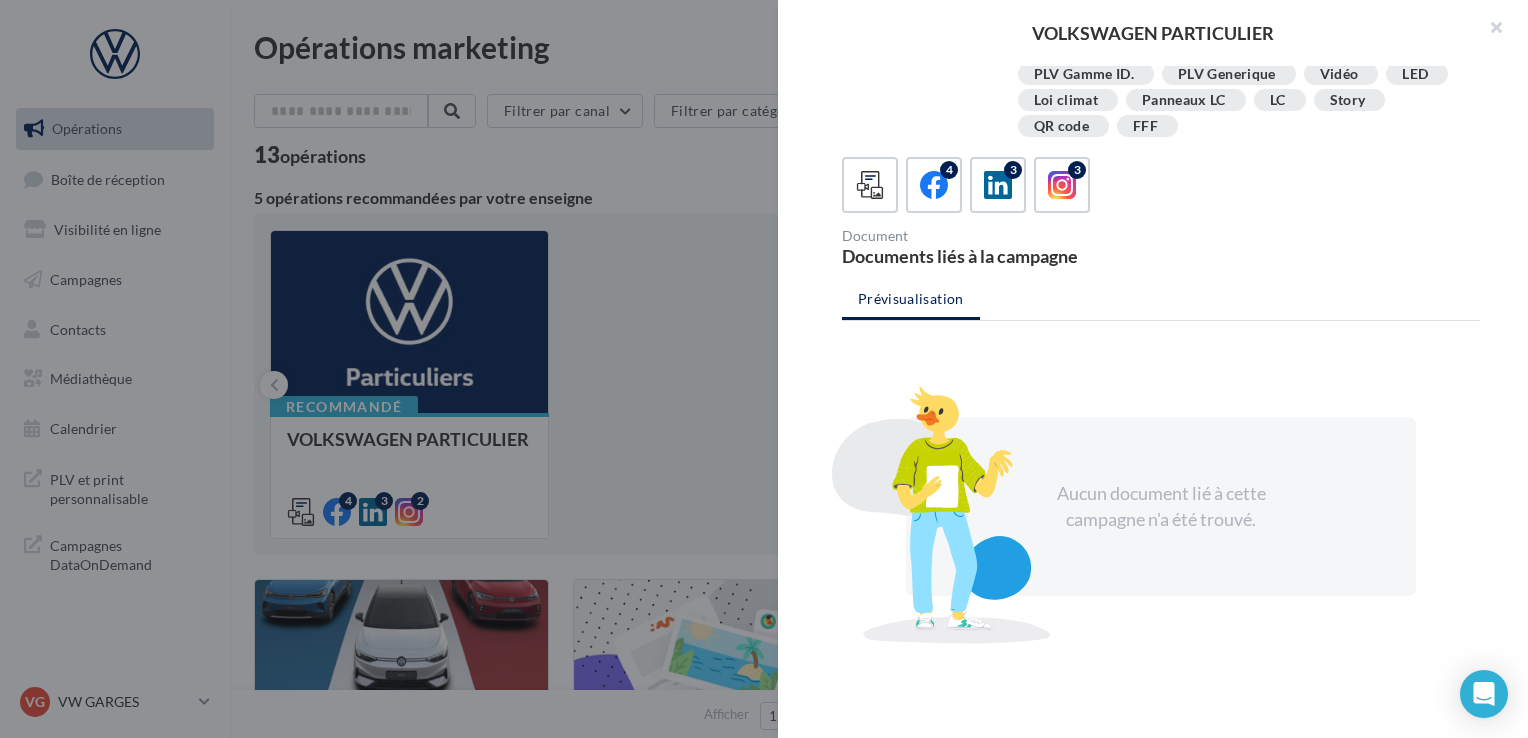 click at bounding box center [764, 369] 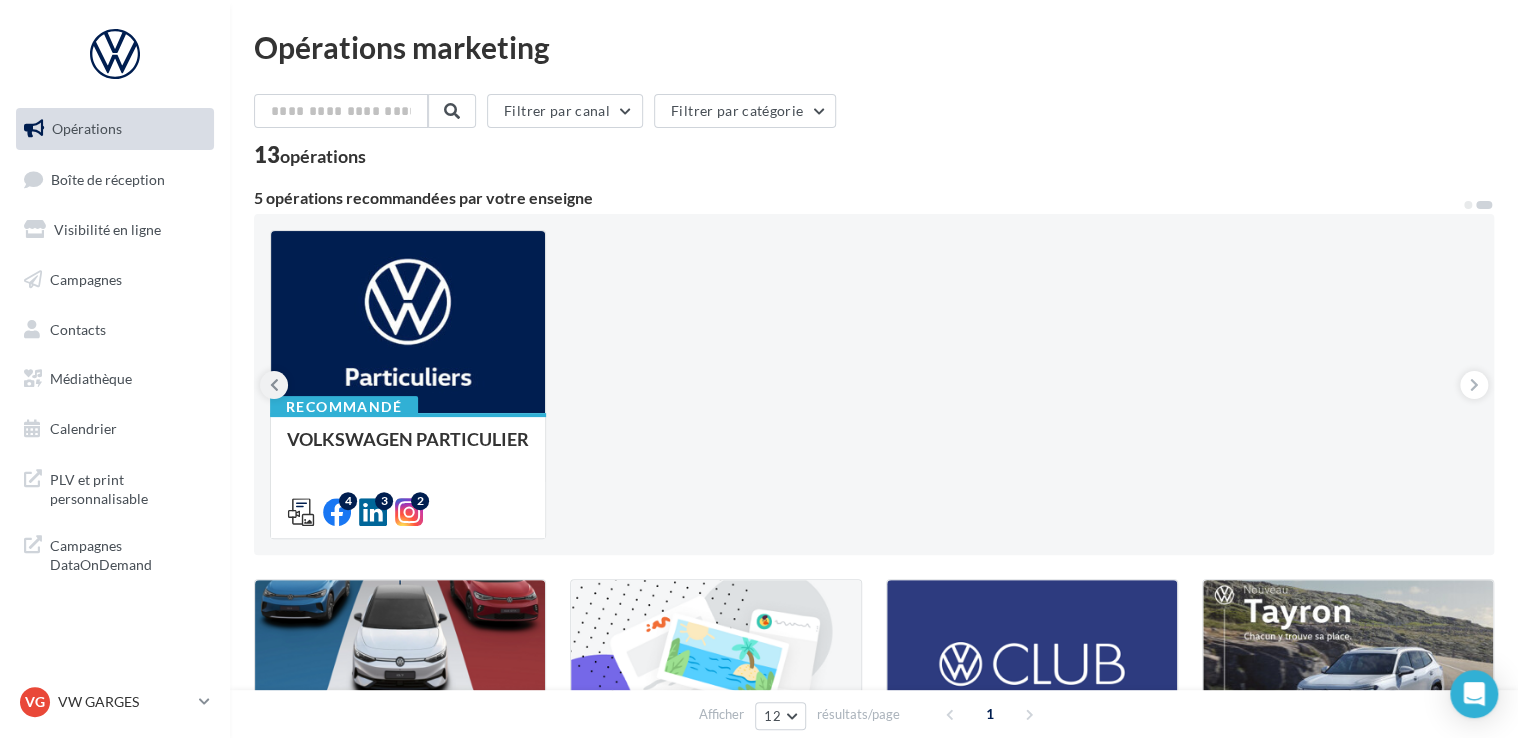 click at bounding box center [274, 385] 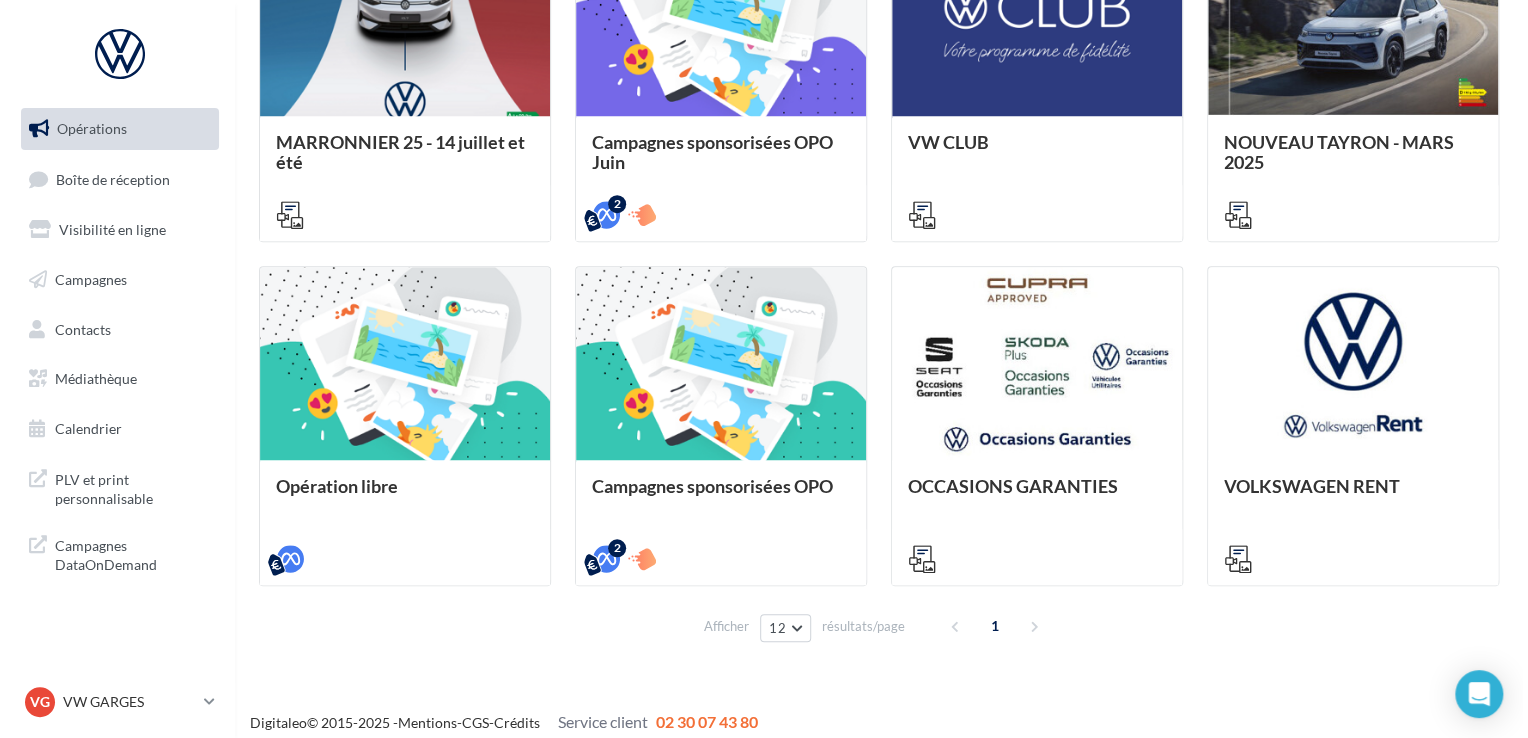 scroll, scrollTop: 670, scrollLeft: 0, axis: vertical 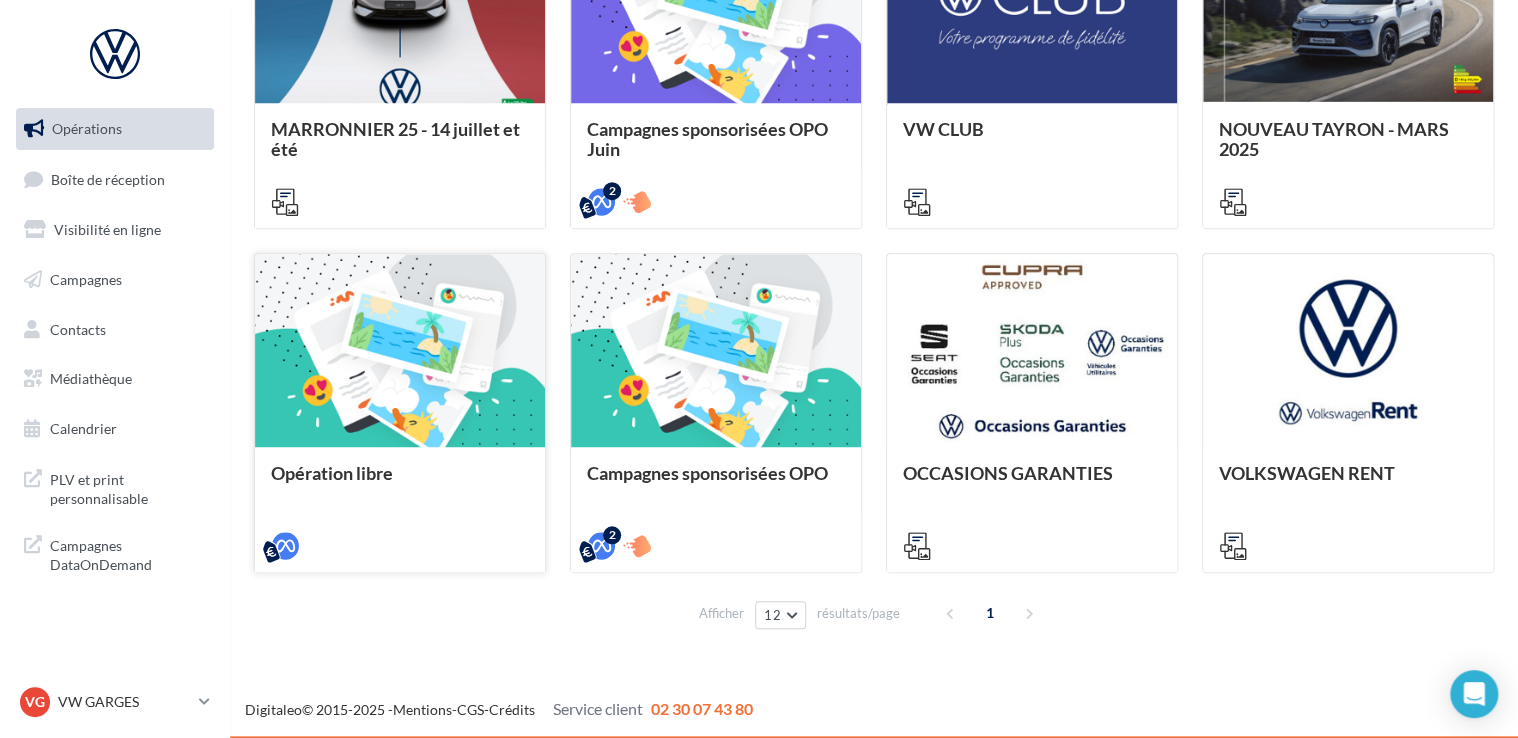 click at bounding box center (400, 351) 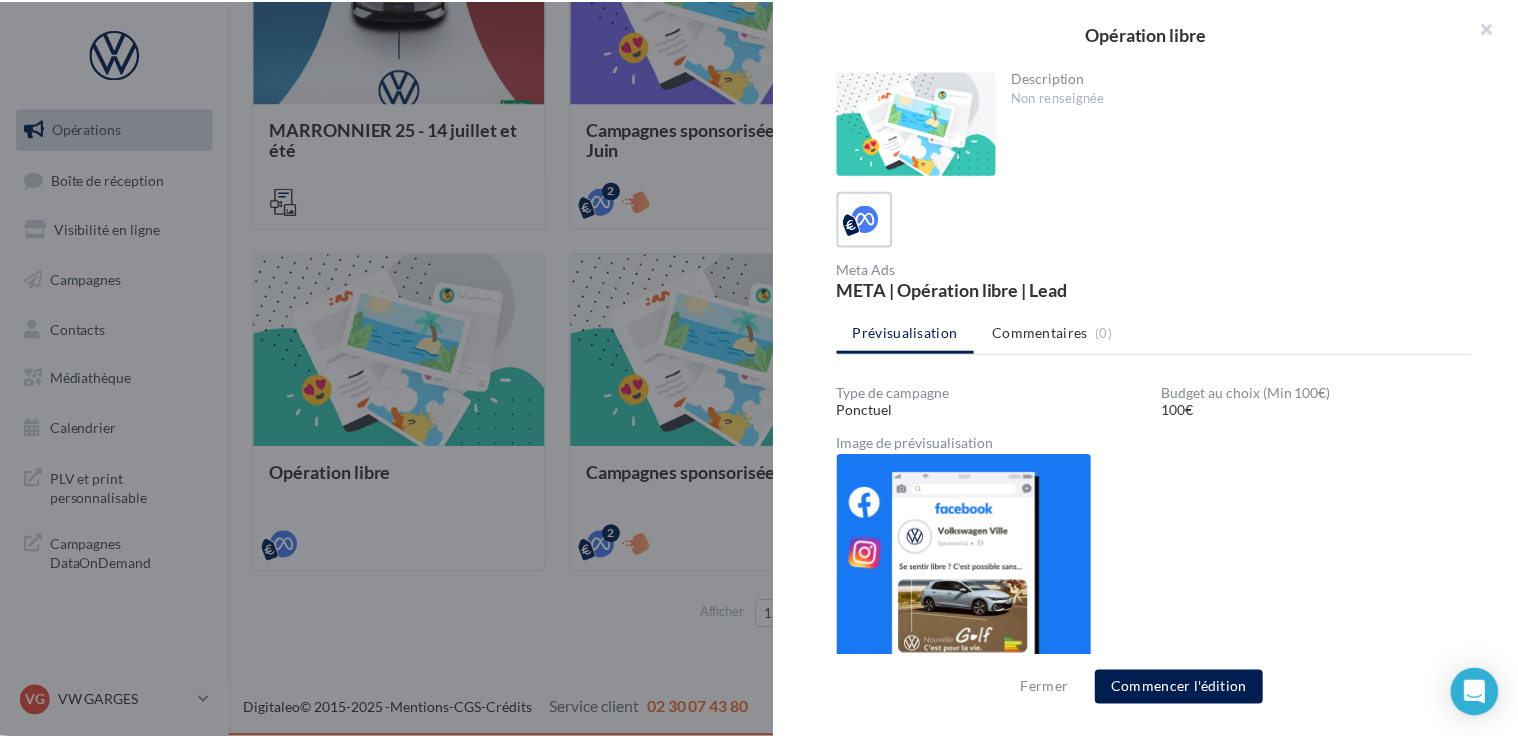 scroll, scrollTop: 294, scrollLeft: 0, axis: vertical 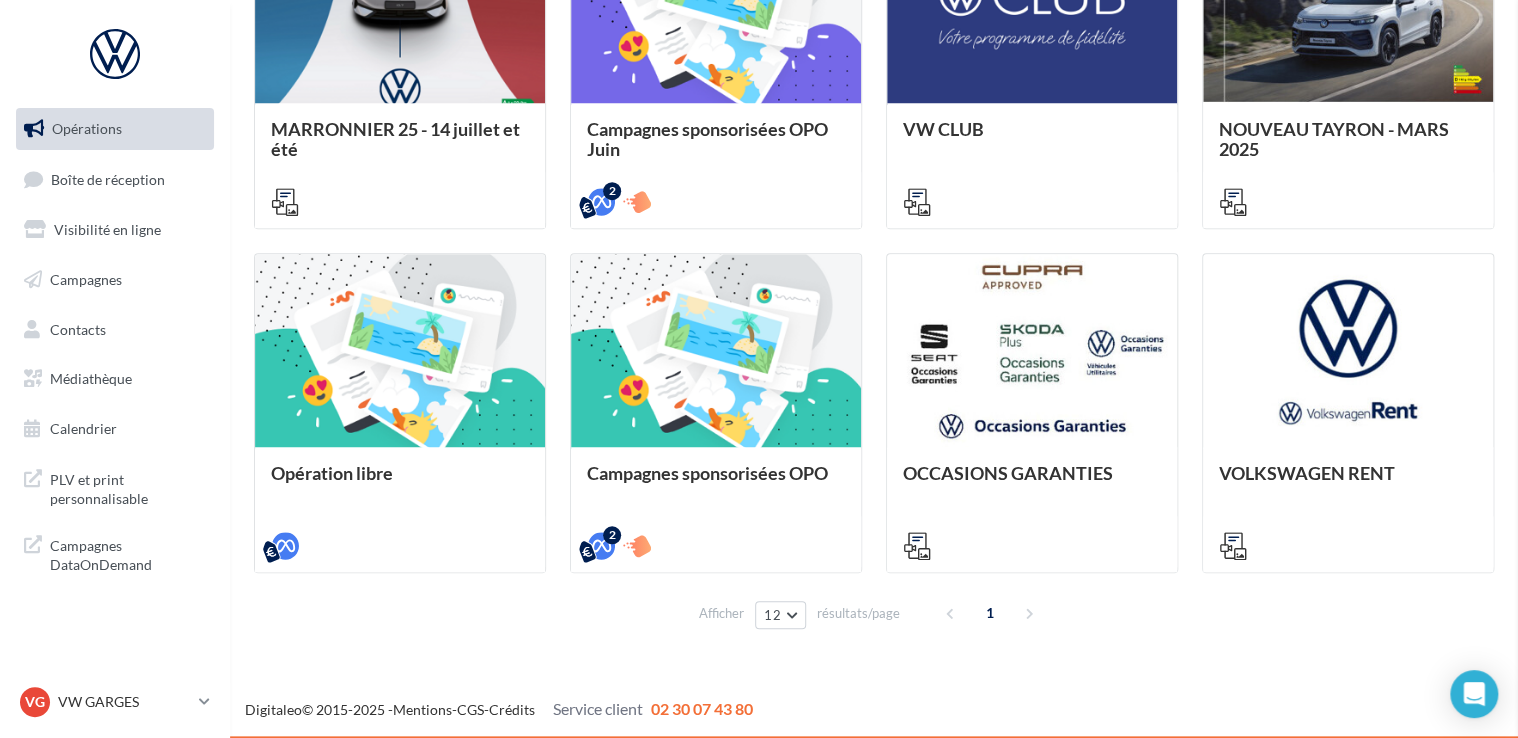 click on "Opération libre
Compte Publicitaire Meta Manquant
Votre compte Meta Ads doit être renseigné afin de diffuser des campagnes publicitaires
Ajouter un compte Meta Ads     Informations de Facturation manquantes
Certaines informations doivent être renseignées sur cet accès afin de pouvoir diffuser des campagnes publicitaires.
Compléter les informations
Description
Non renseignée
Meta Ads
META | Opération libre | Lead
Prévisualisation
Commentaires
(0)
Type de campagne
Ponctuel   Budget au choix (Min 100€)   100€
Image de prévisualisation" at bounding box center (874, 653) 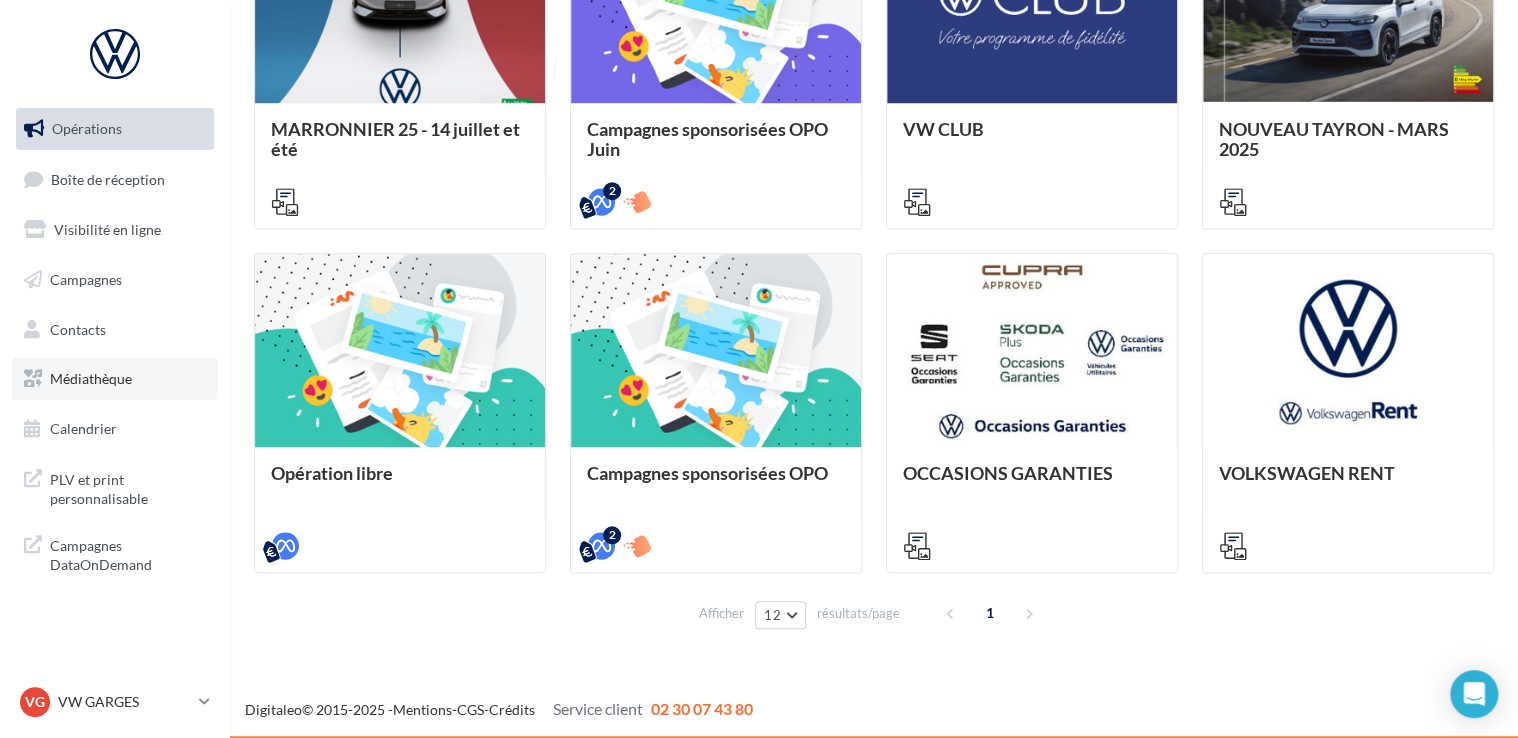 click on "Médiathèque" at bounding box center [115, 379] 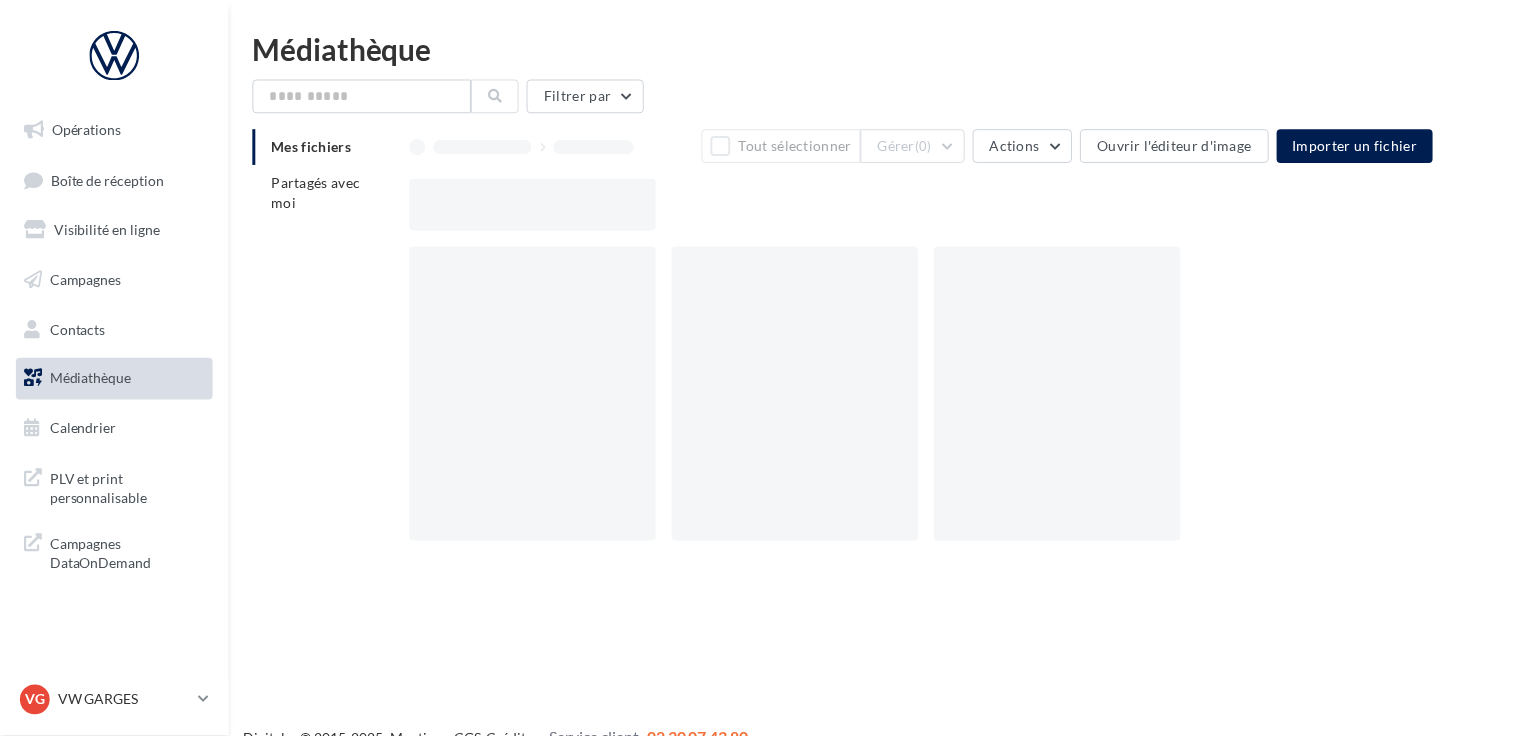 scroll, scrollTop: 0, scrollLeft: 0, axis: both 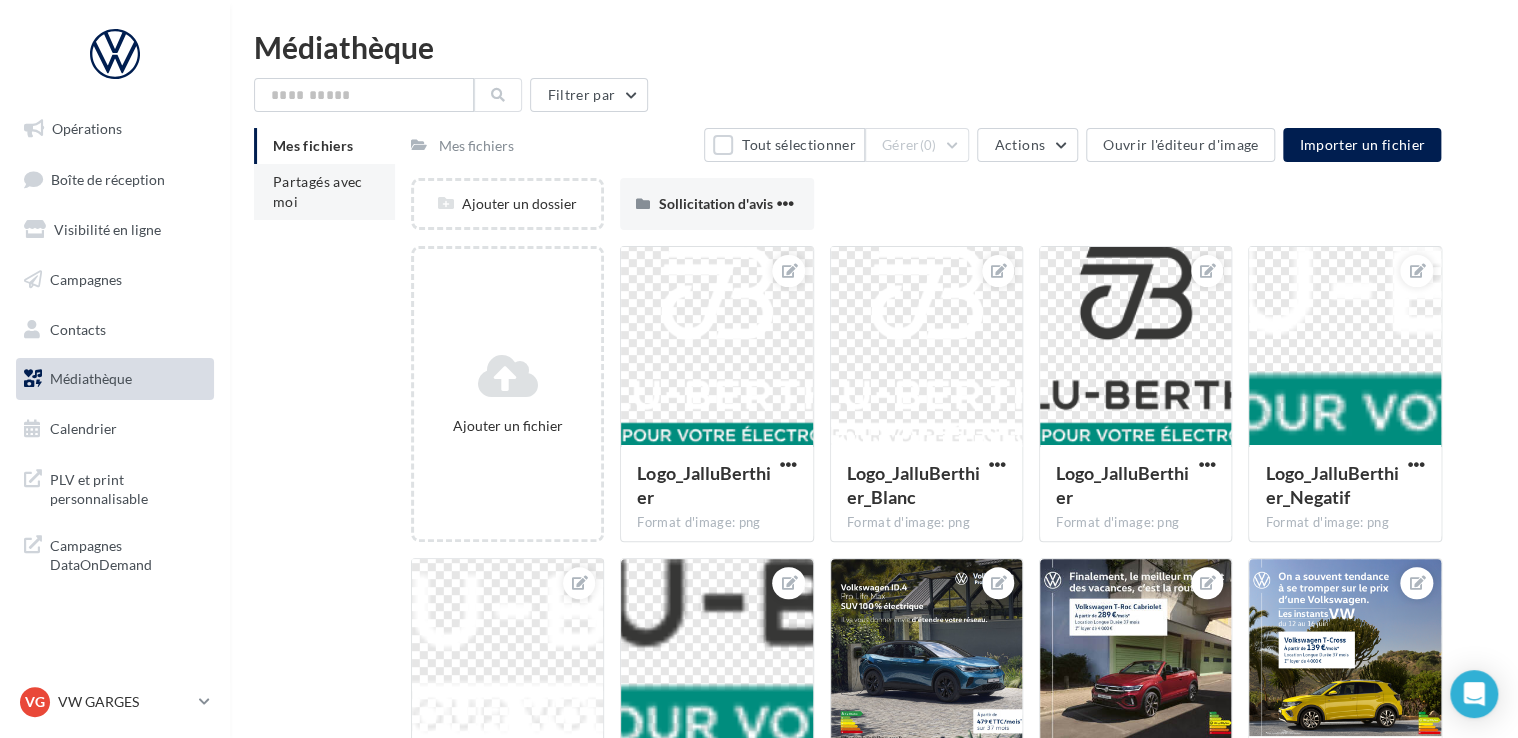 click on "Partagés avec moi" at bounding box center (324, 192) 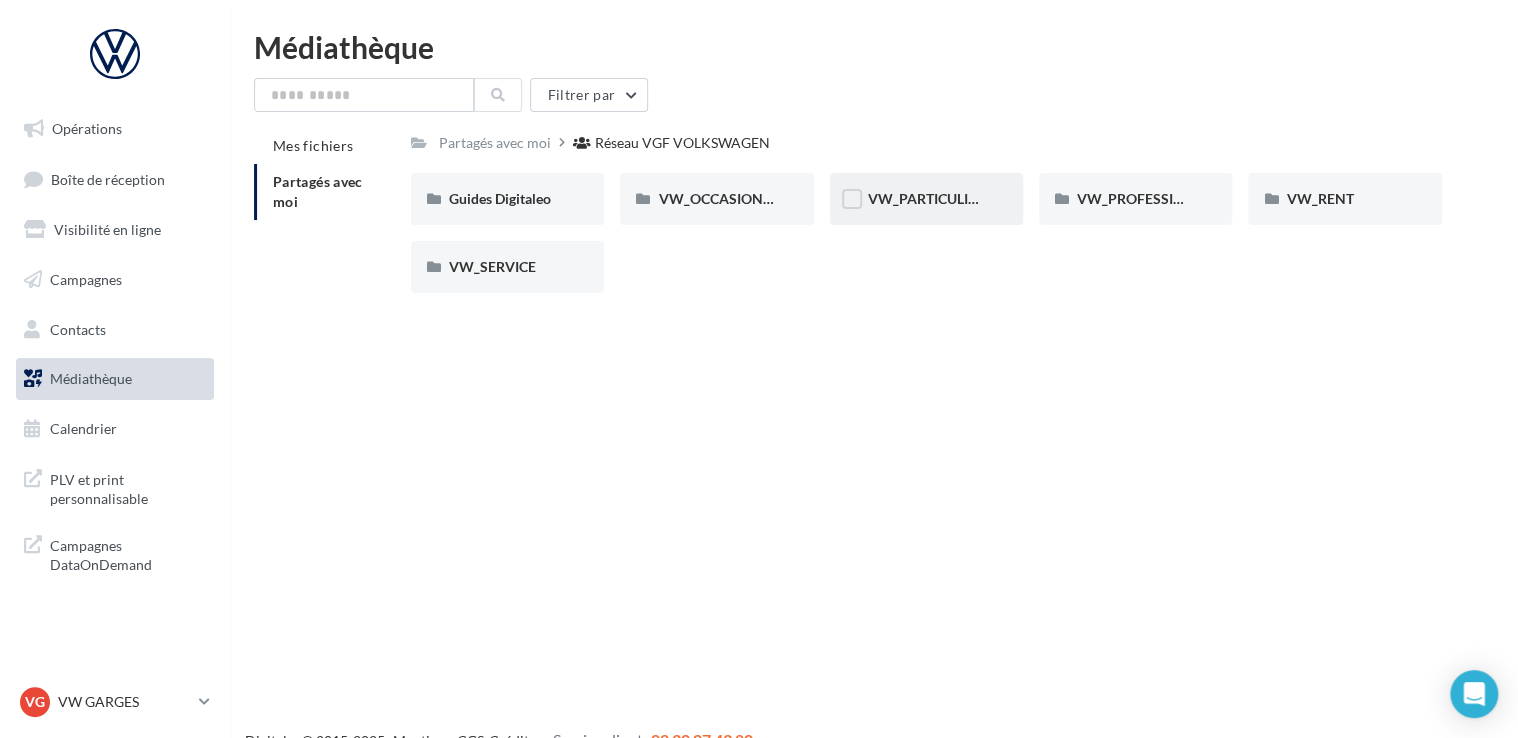 click on "VW_PARTICULIERS" at bounding box center (926, 199) 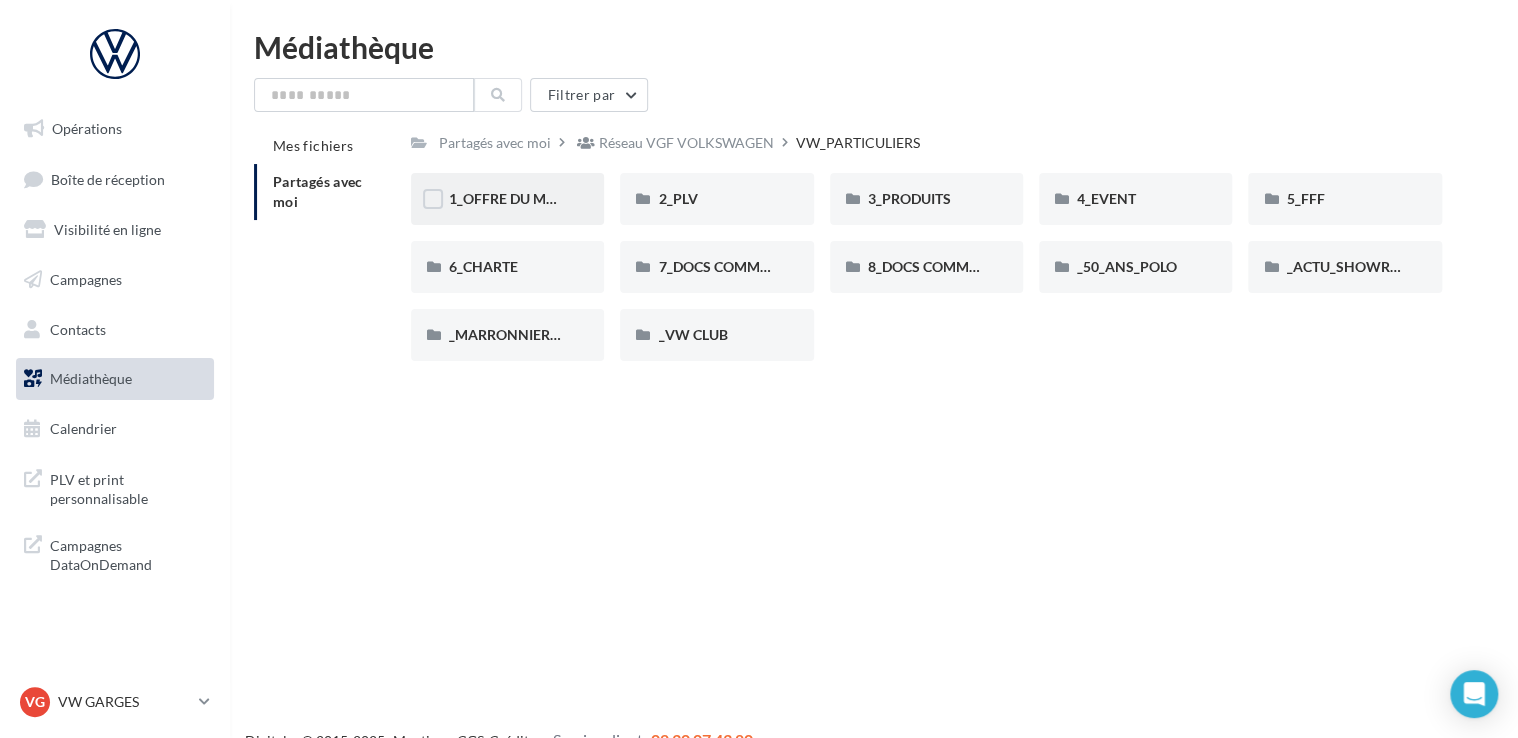 click on "1_OFFRE DU MOIS" at bounding box center [507, 199] 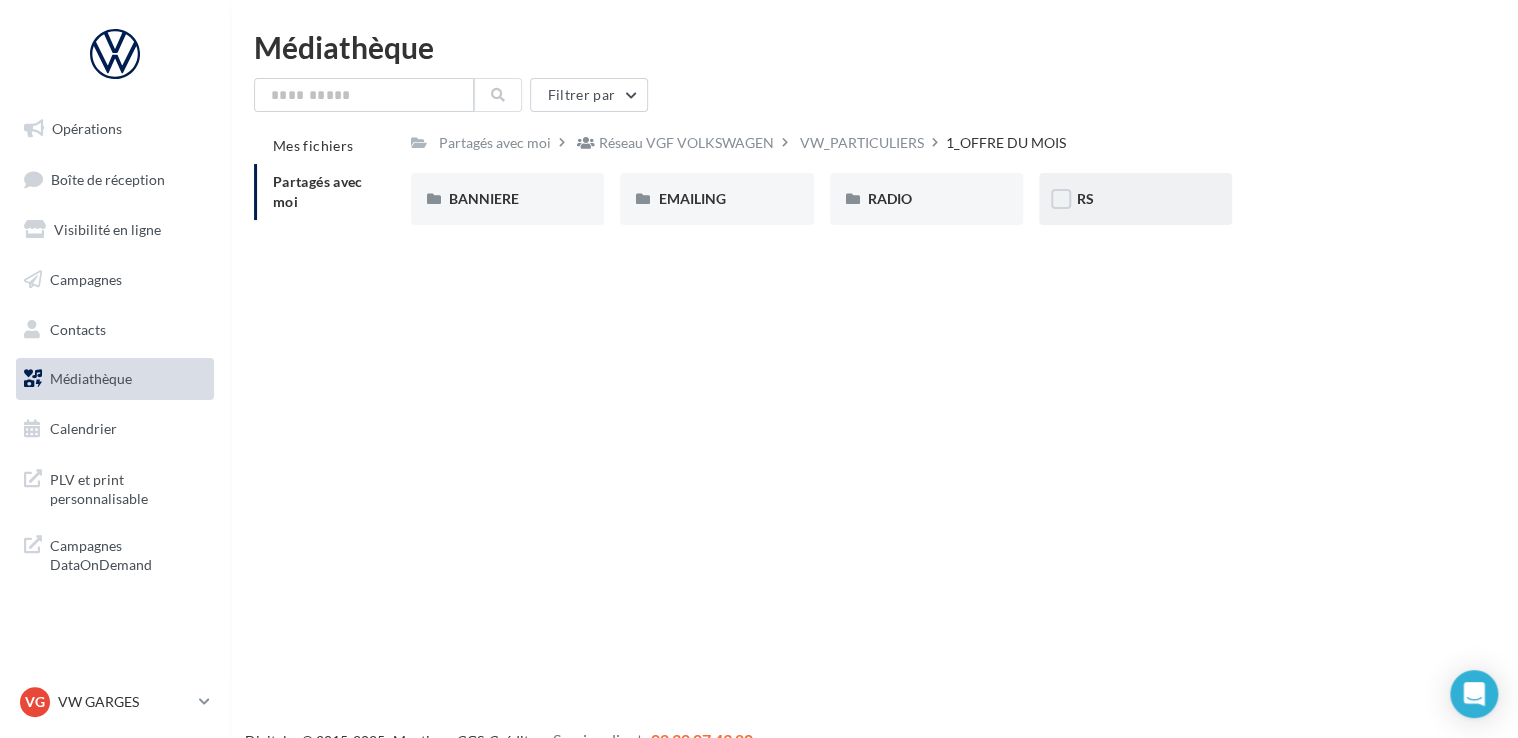 click on "RS" at bounding box center (1135, 199) 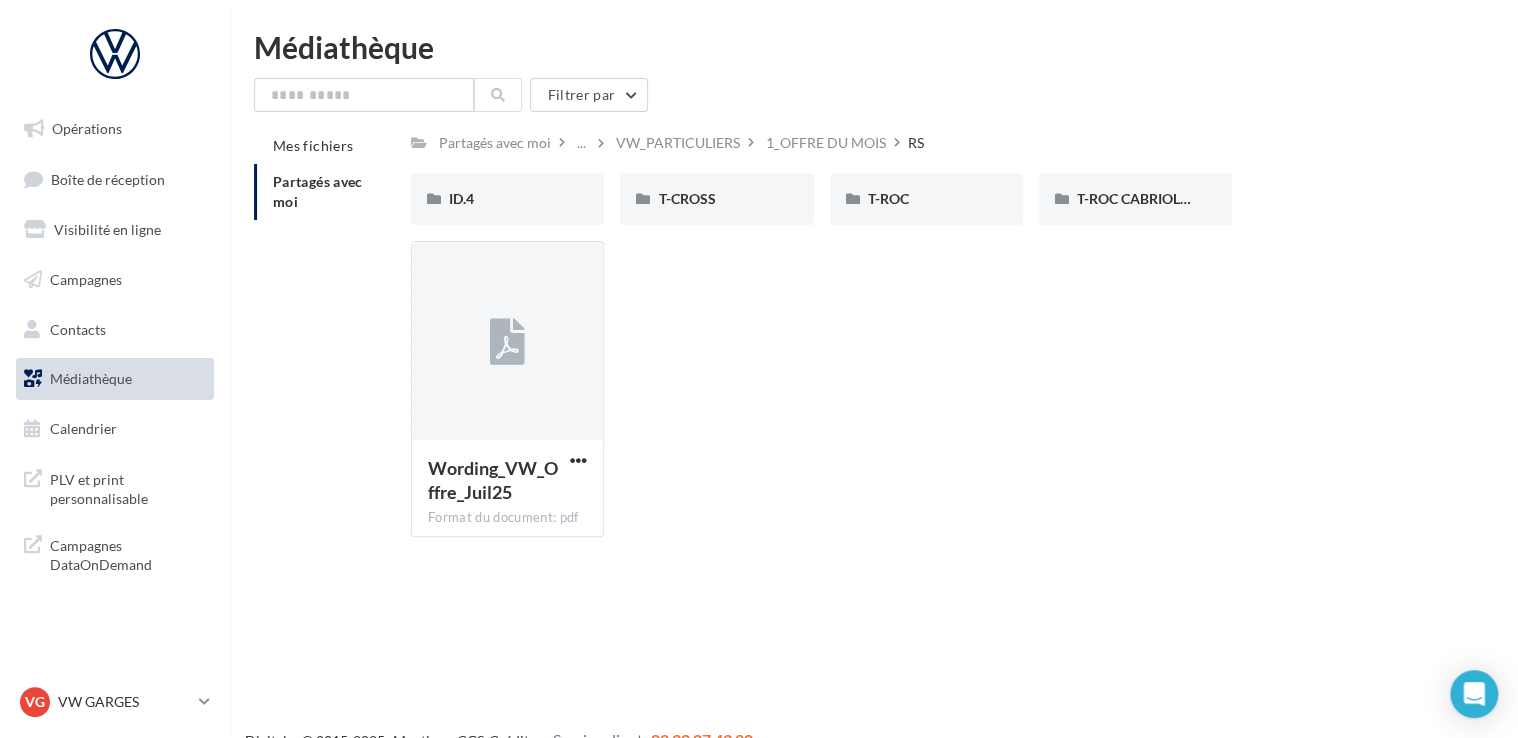 click on "Partagés avec moi ... VW_PARTICULIERS 1_OFFRE DU MOIS RS Rs Partagé par Réseau VGF VOLKSWAGEN ID.4 ID.4 T-CROSS T-CROSS T-ROC T-ROC T-ROC CABRIOLET T-ROC CABRIOLET Wording_VW_Offre_Juil25 Format du document: pdf Wording_VW_Offre_Juil25" at bounding box center (926, 340) 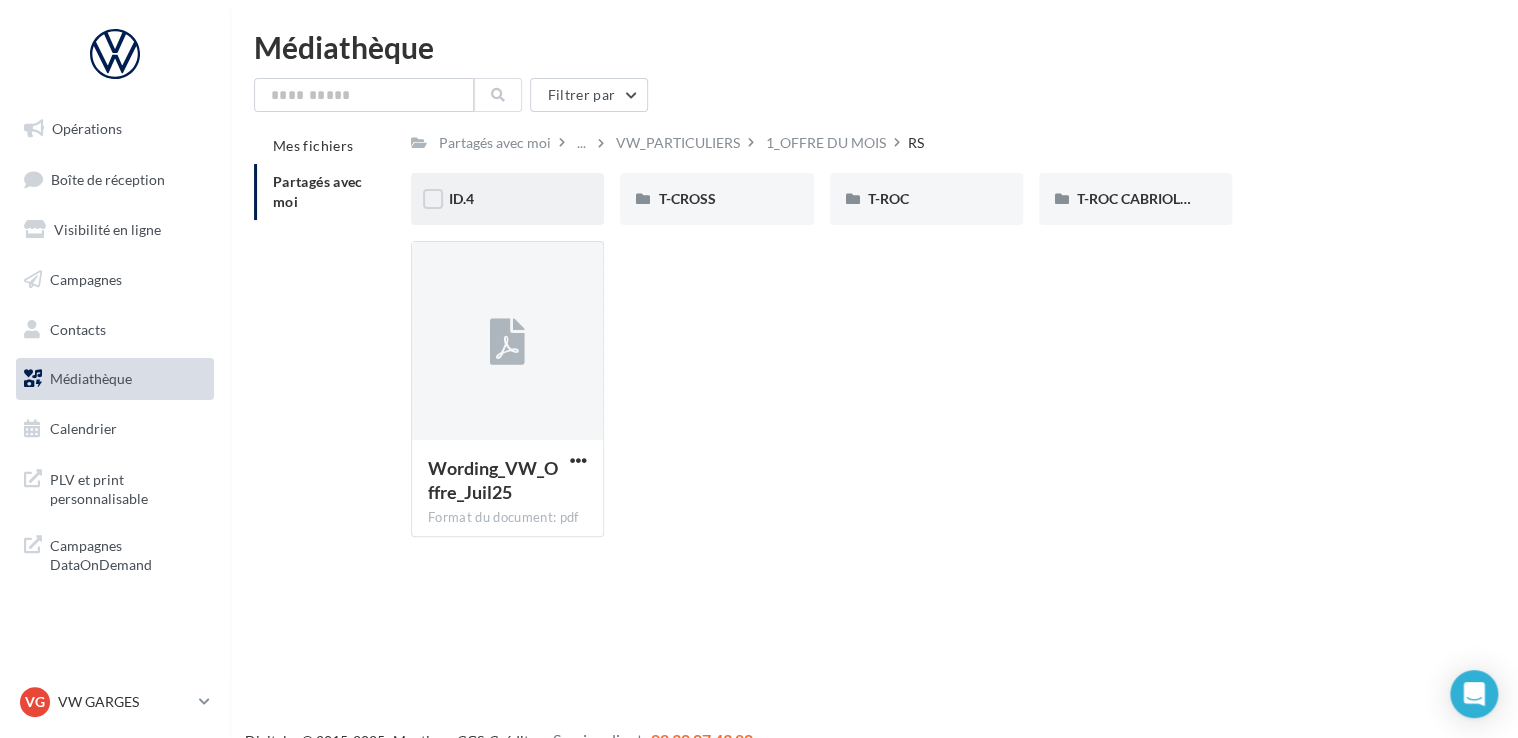 click on "ID.4" at bounding box center [507, 199] 